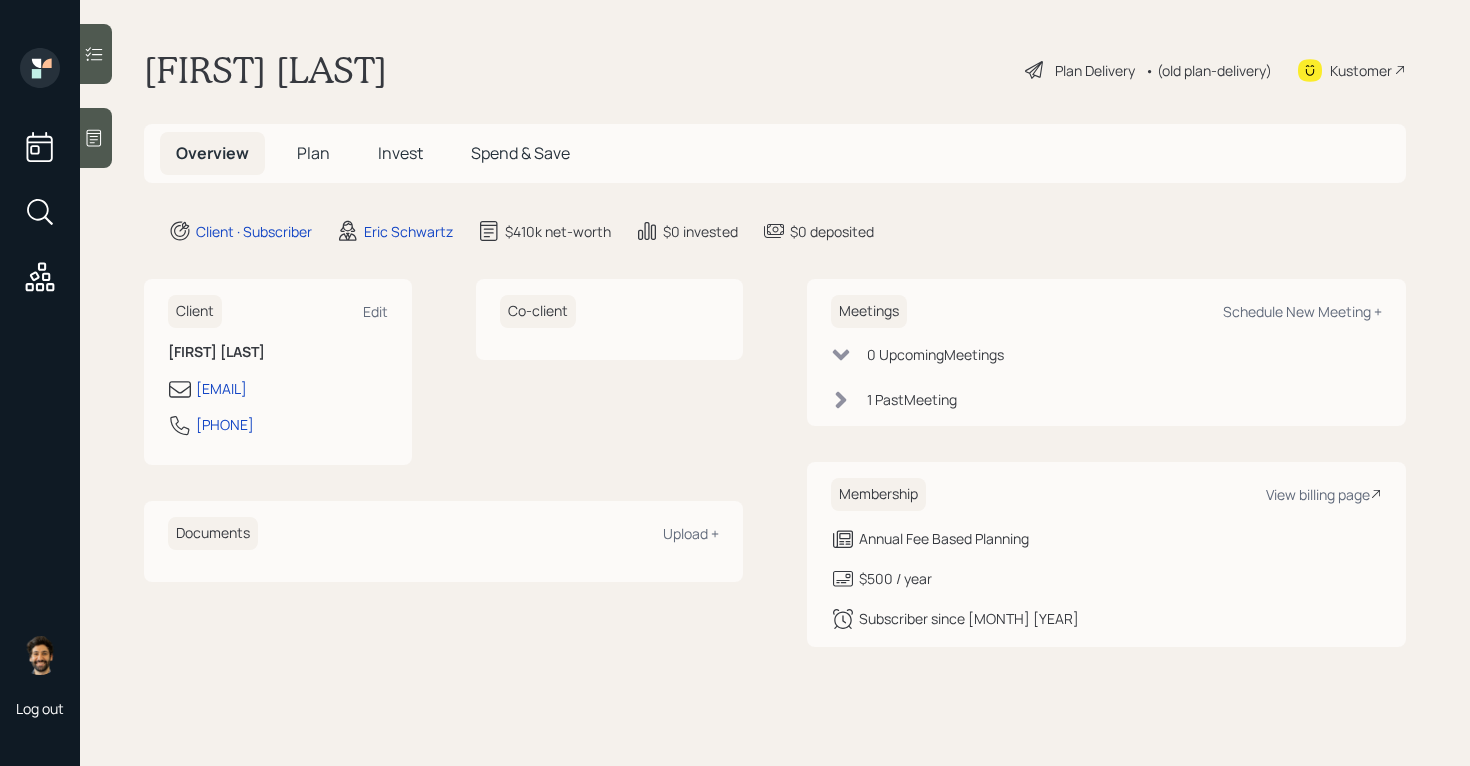 scroll, scrollTop: 0, scrollLeft: 0, axis: both 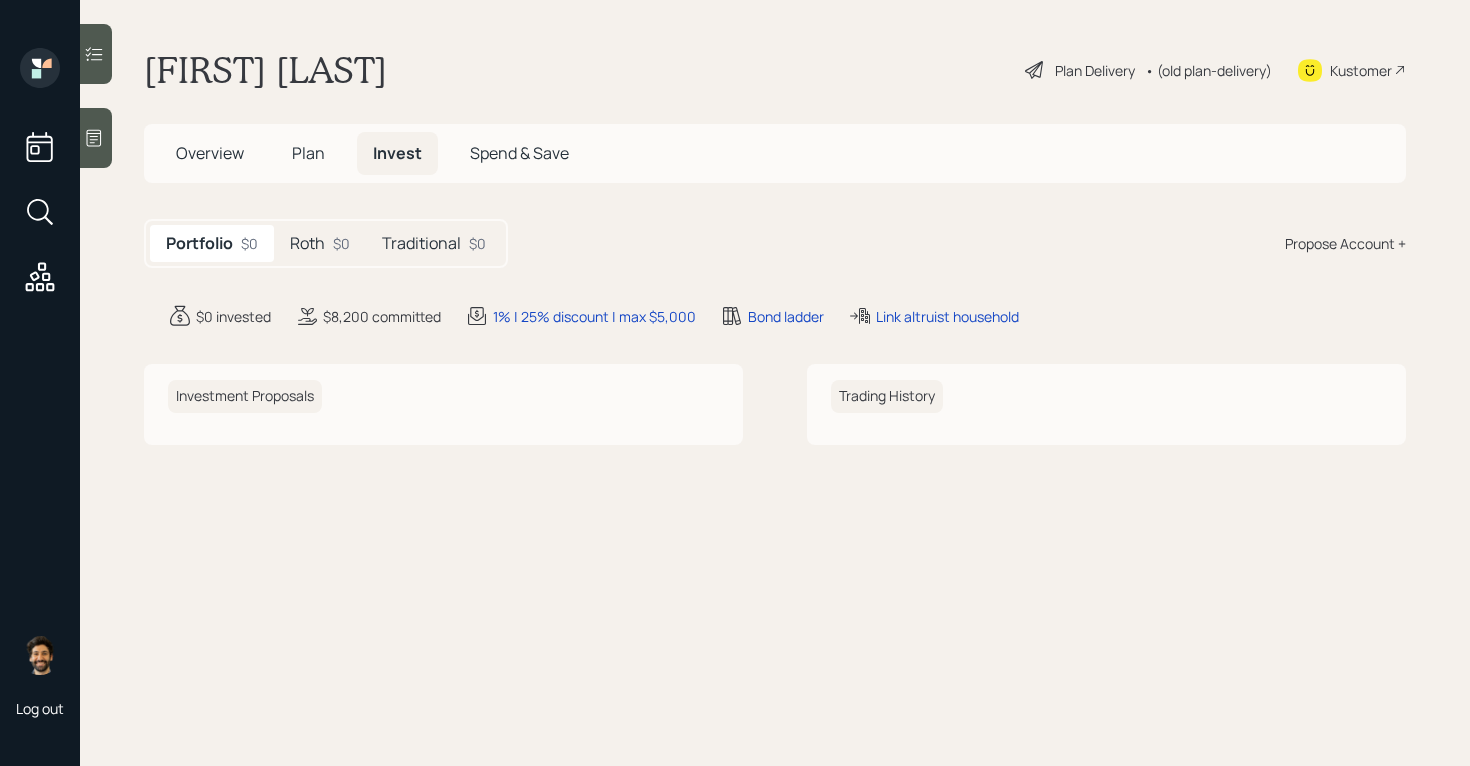 click on "Plan" at bounding box center (308, 153) 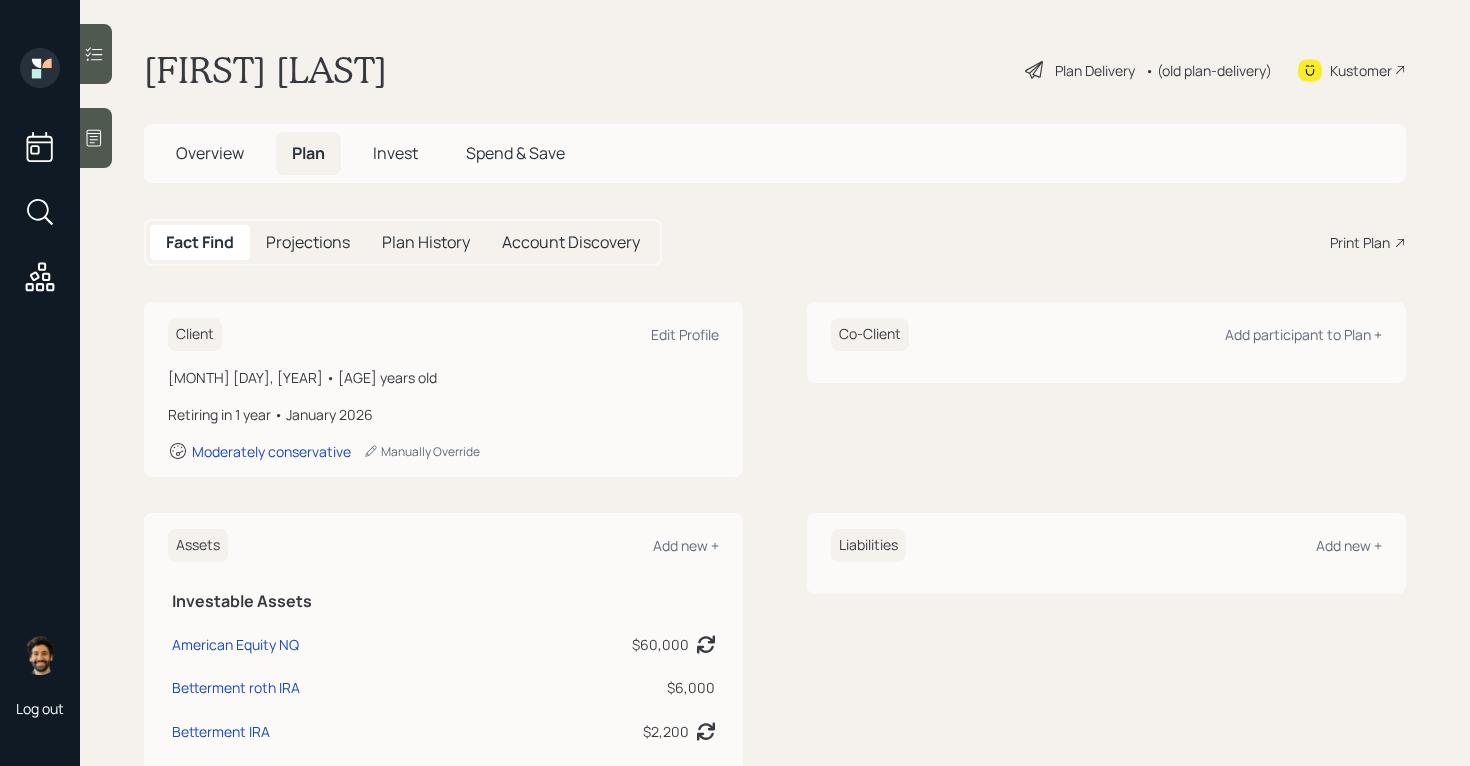 click on "Overview" at bounding box center (210, 153) 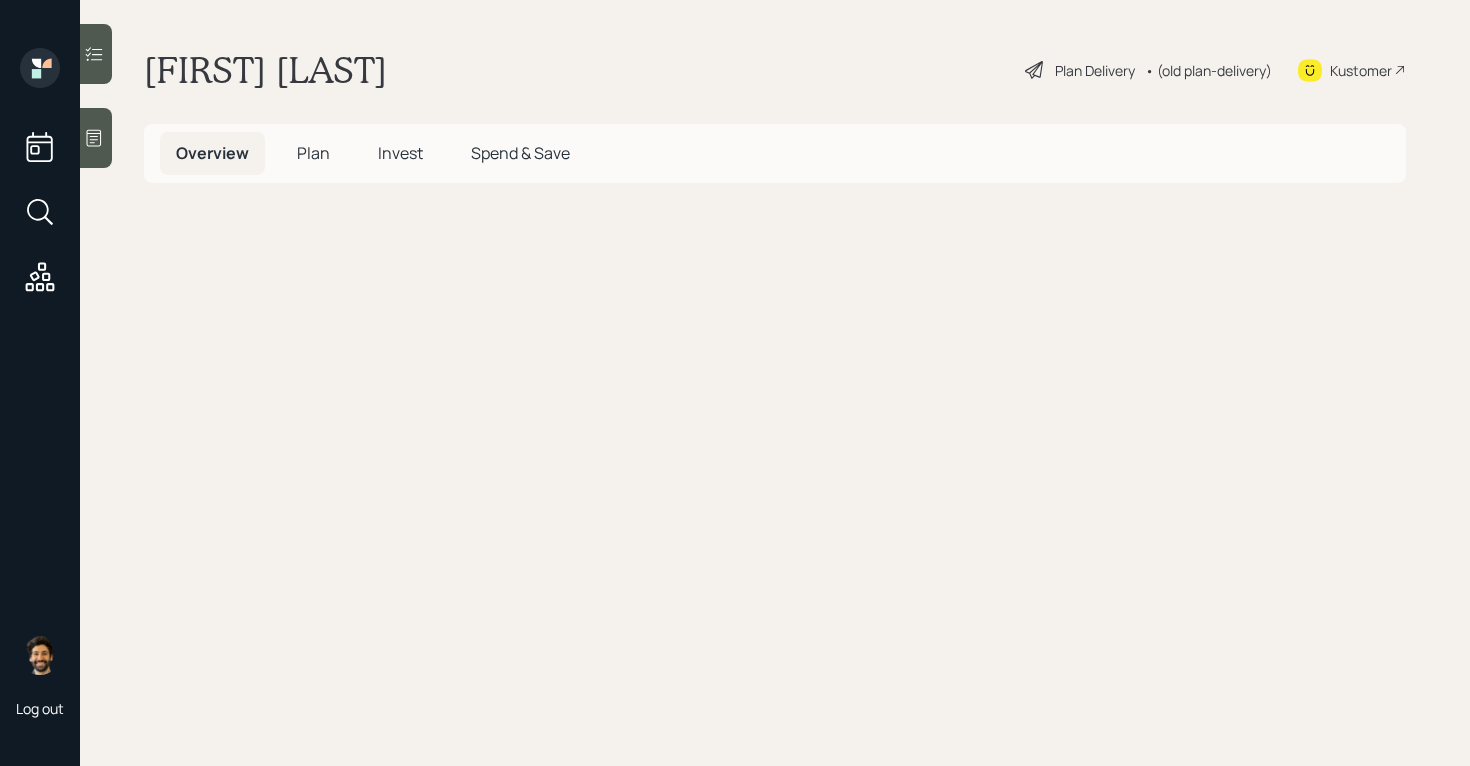 scroll, scrollTop: 0, scrollLeft: 0, axis: both 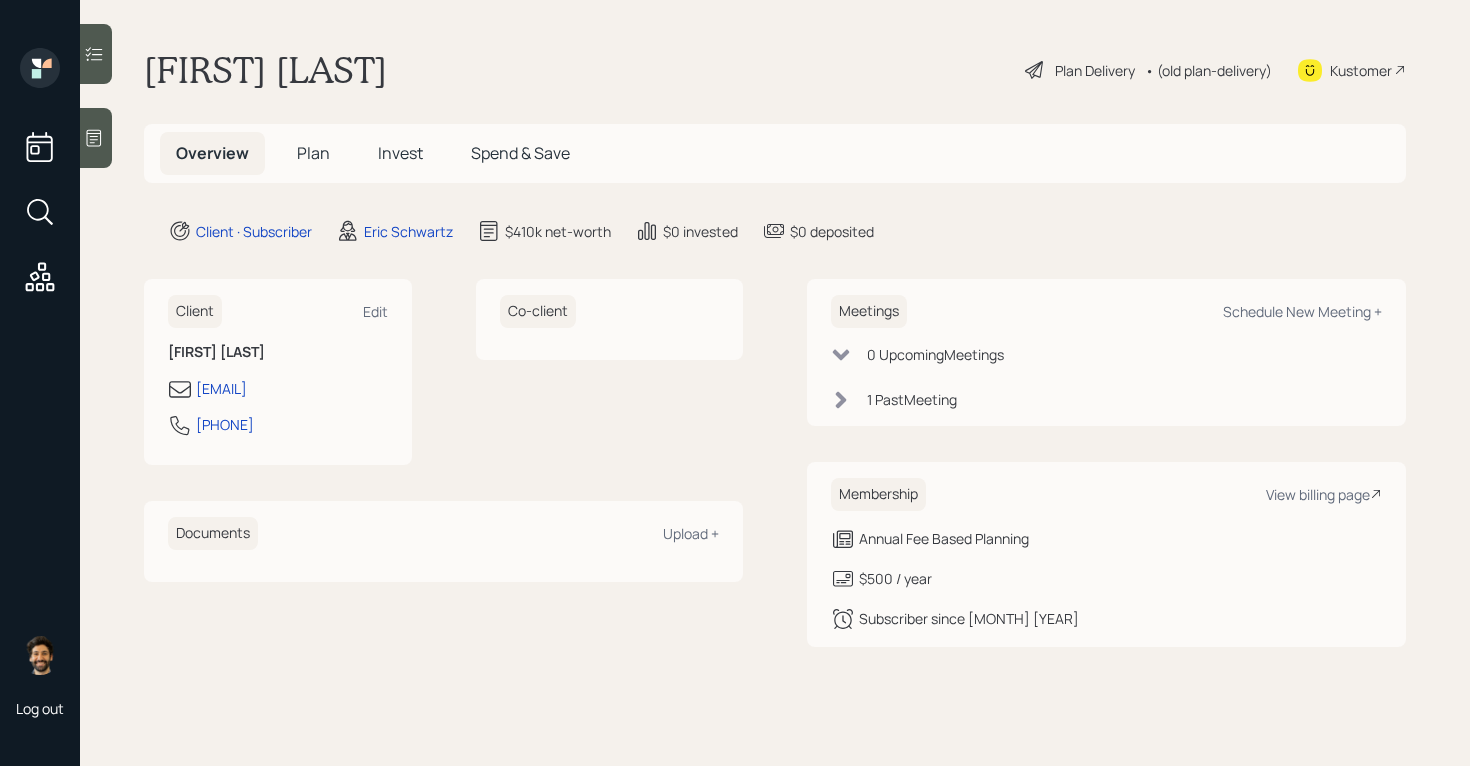 click on "Plan" at bounding box center (313, 153) 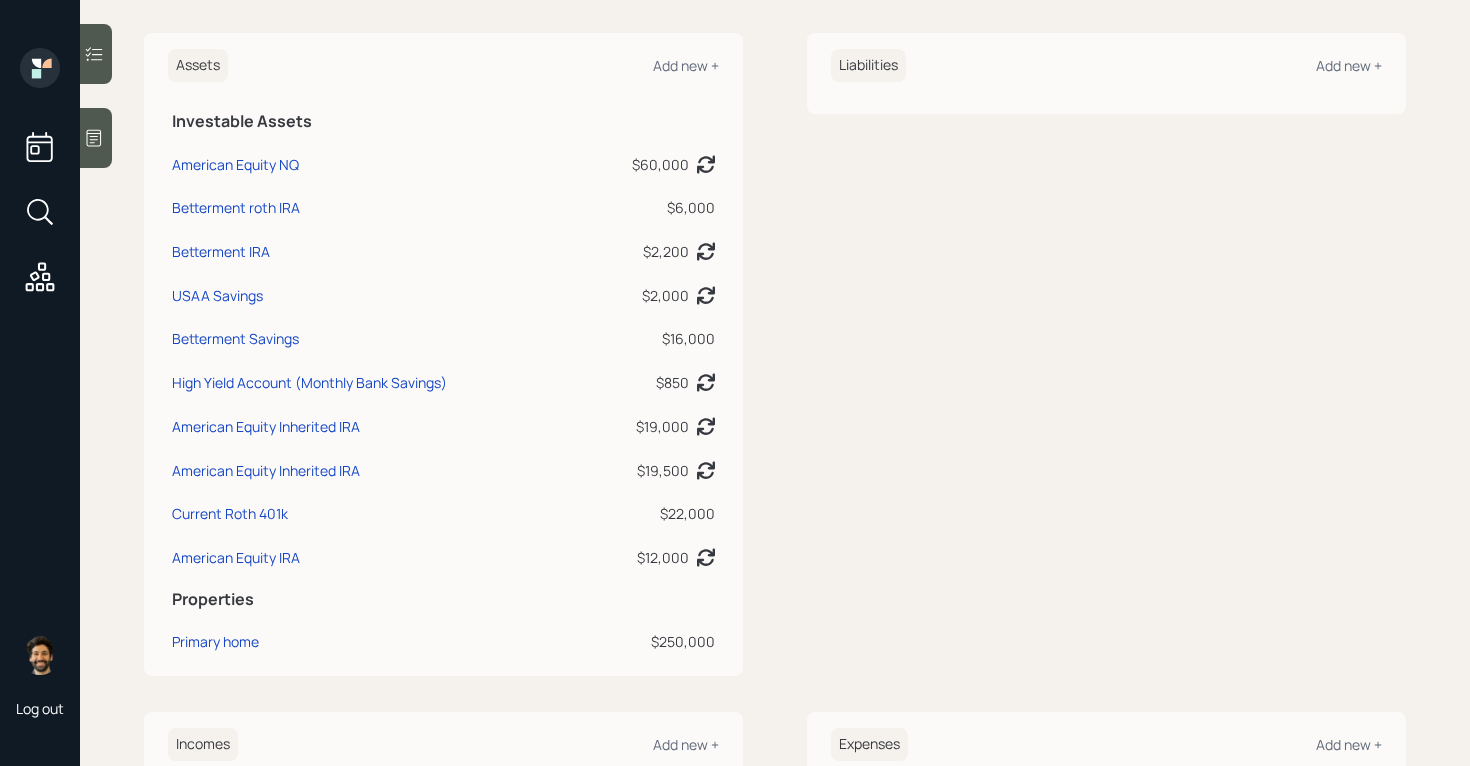 scroll, scrollTop: 461, scrollLeft: 0, axis: vertical 